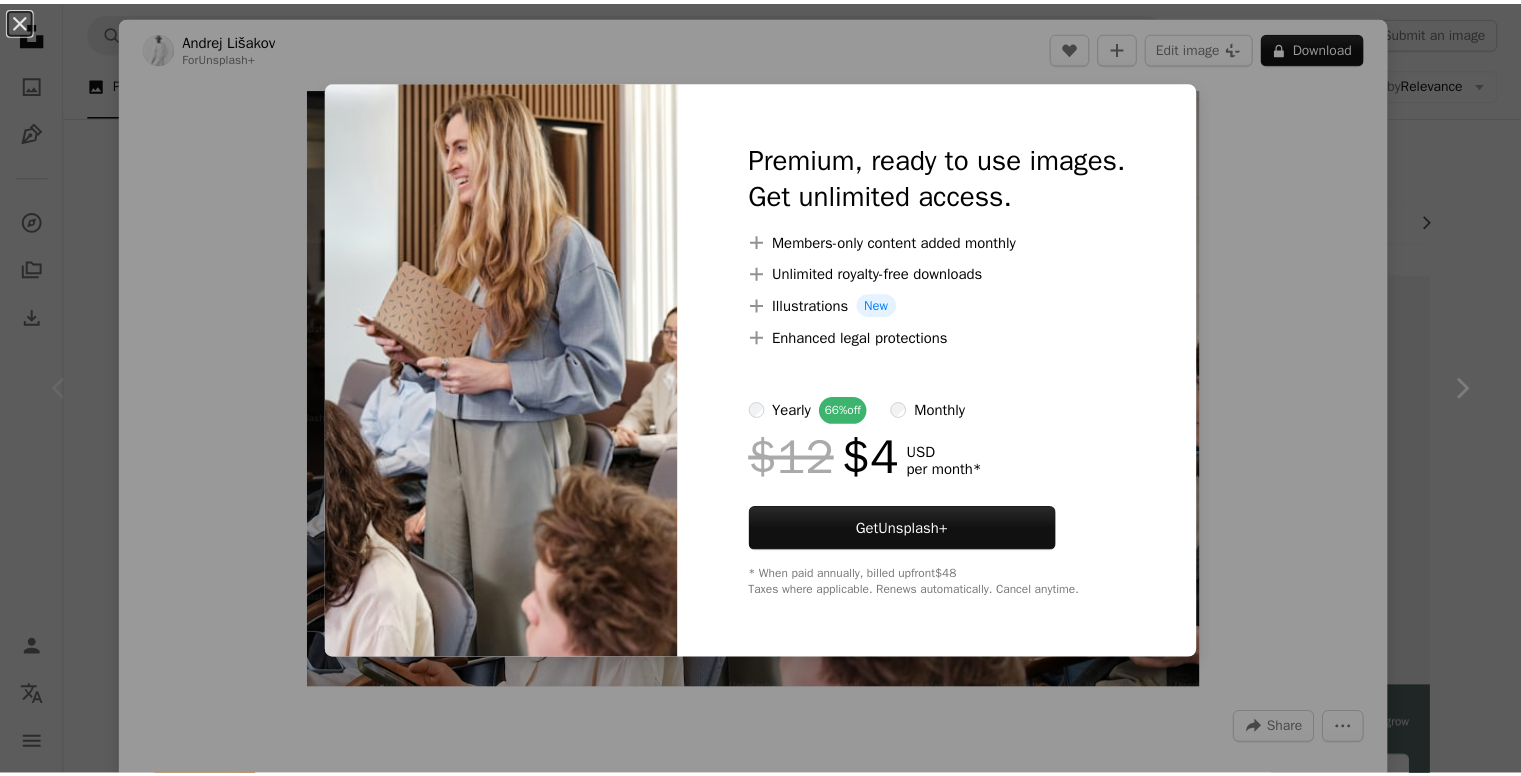 scroll, scrollTop: 100, scrollLeft: 0, axis: vertical 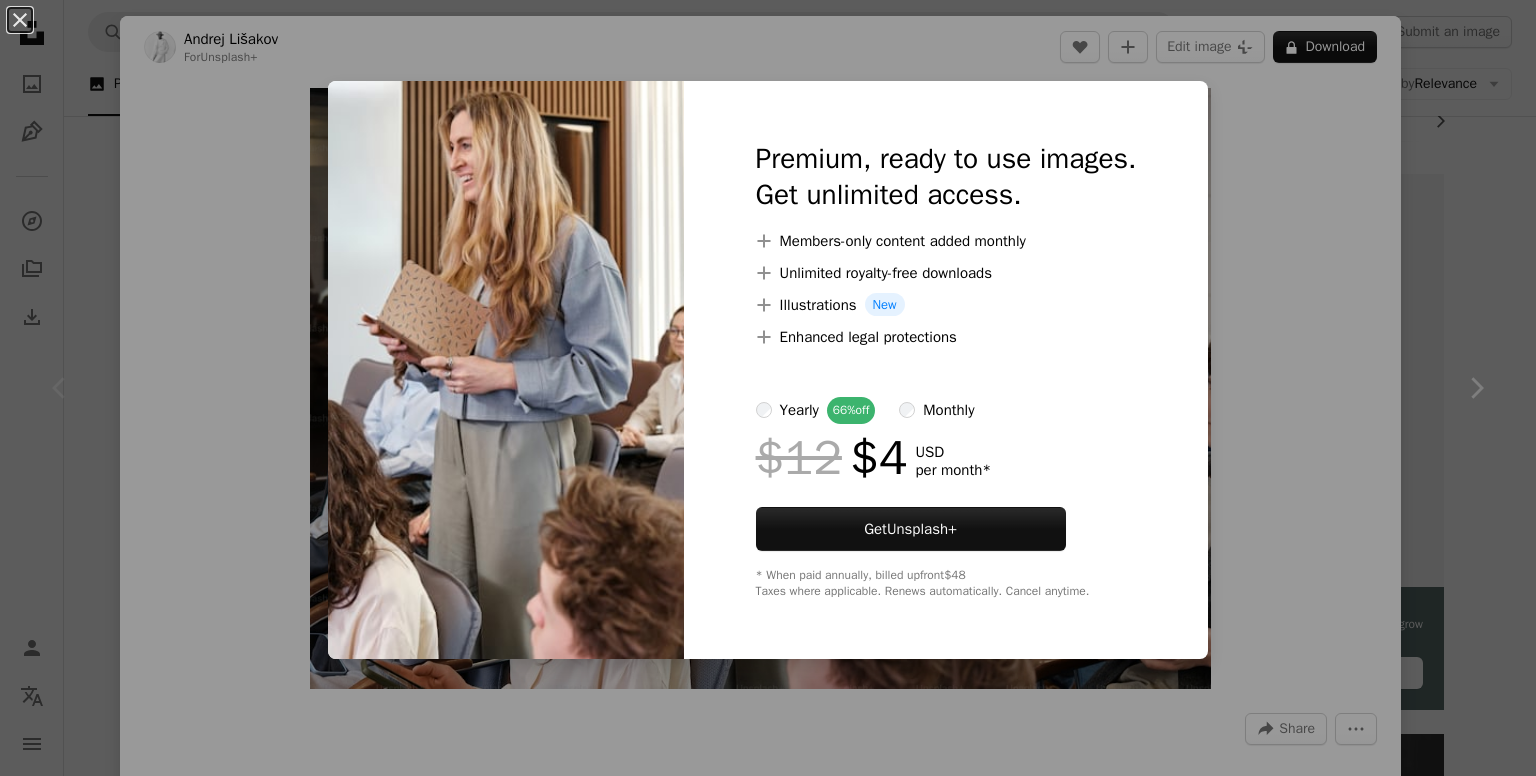 click on "An X shape Premium, ready to use images. Get unlimited access. A plus sign Members-only content added monthly A plus sign Unlimited royalty-free downloads A plus sign Illustrations  New A plus sign Enhanced legal protections yearly 66%  off monthly $12   $4 USD per month * Get  Unsplash+ * When paid annually, billed upfront  $48 Taxes where applicable. Renews automatically. Cancel anytime." at bounding box center [768, 388] 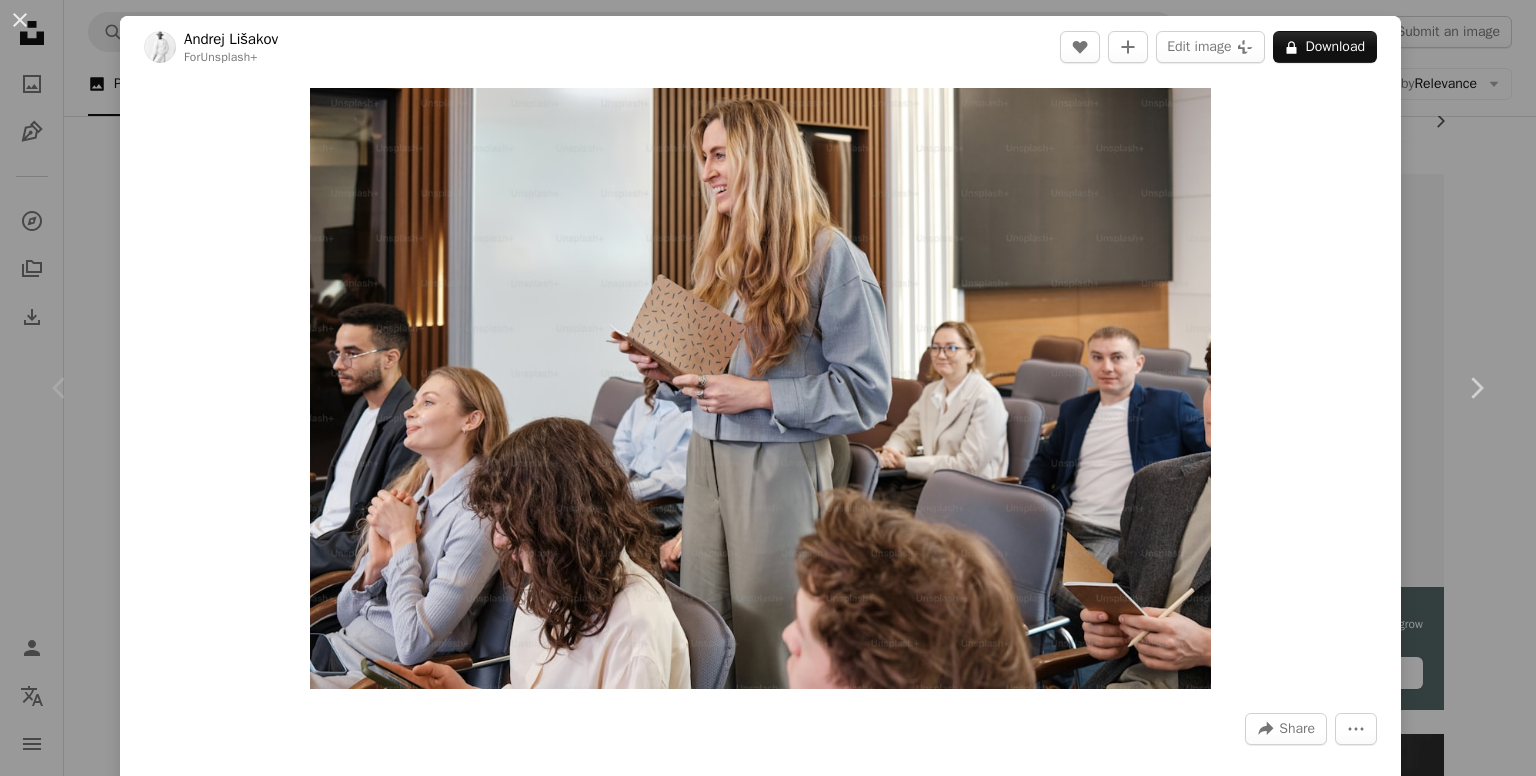 click on "[FIRST] [LAST] For Unsplash+ A heart A plus sign Edit image Plus sign for Unsplash+ A lock Download Zoom in A forward-right arrow Share More Actions The listener of the educational lecture Calendar outlined Published on March 27, 2023 Safety Licensed under the Unsplash+ License education learning students conference discussion report audience listening seminar lecture gadgets lecture hall lecturer public meeting copyspace learning process public lecture listeners Backgrounds From this series Chevron right Plus sign for Unsplash+ Plus sign for Unsplash+ Plus sign for Unsplash+ Plus sign for Unsplash+ Plus sign for Unsplash+ Plus sign for Unsplash+ Plus sign for Unsplash+ Plus sign for Unsplash+ Plus sign for Unsplash+ Plus sign for Unsplash+ Plus sign for Unsplash+ Related images Plus sign for Unsplash+ A heart A plus sign Getty Images For Unsplash+ A lock Download Plus sign for Unsplash+ A heart A plus sign Getty Images For Unsplash+ A lock Download Plus sign for Unsplash+ A heart" at bounding box center (768, 388) 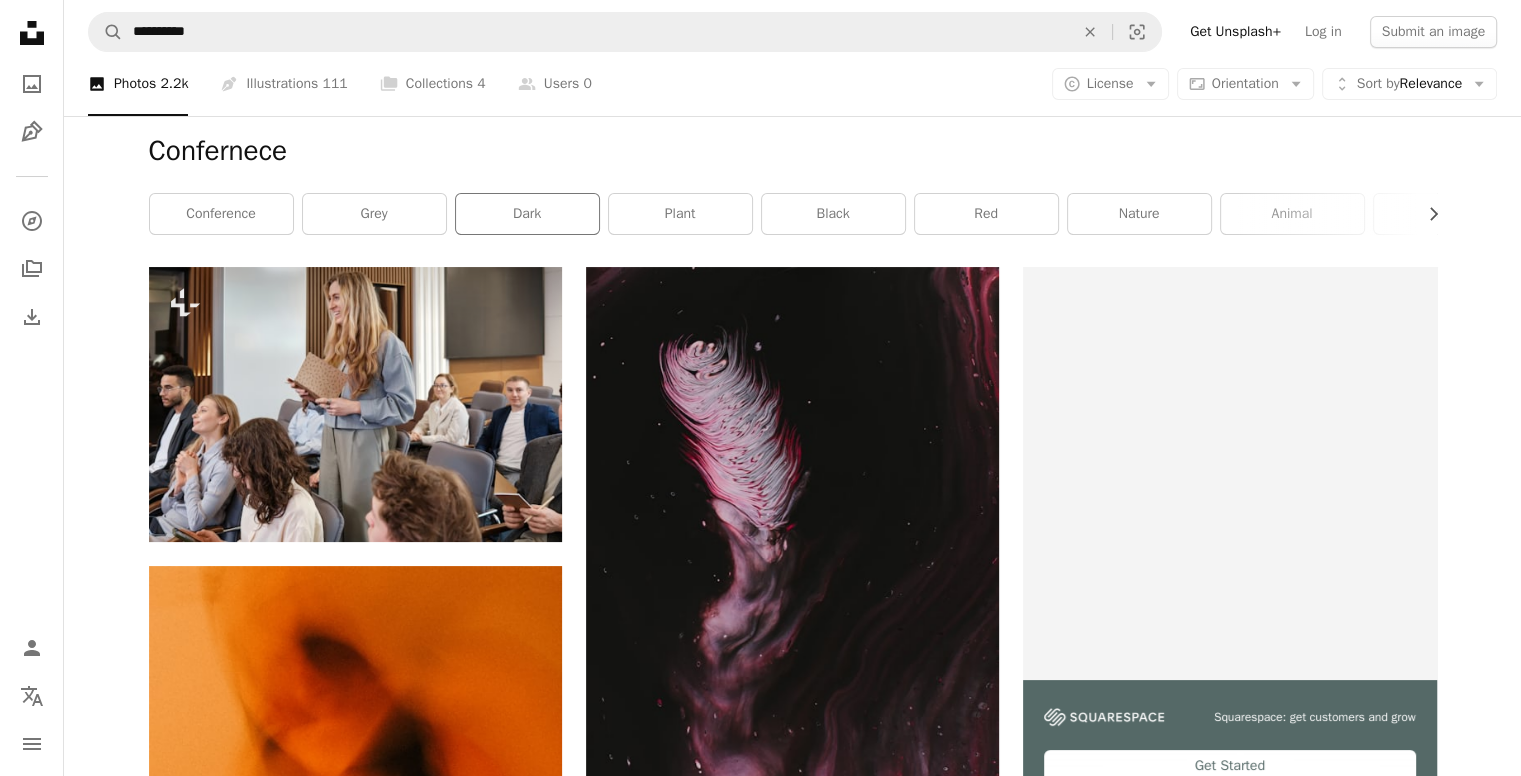 scroll, scrollTop: 0, scrollLeft: 0, axis: both 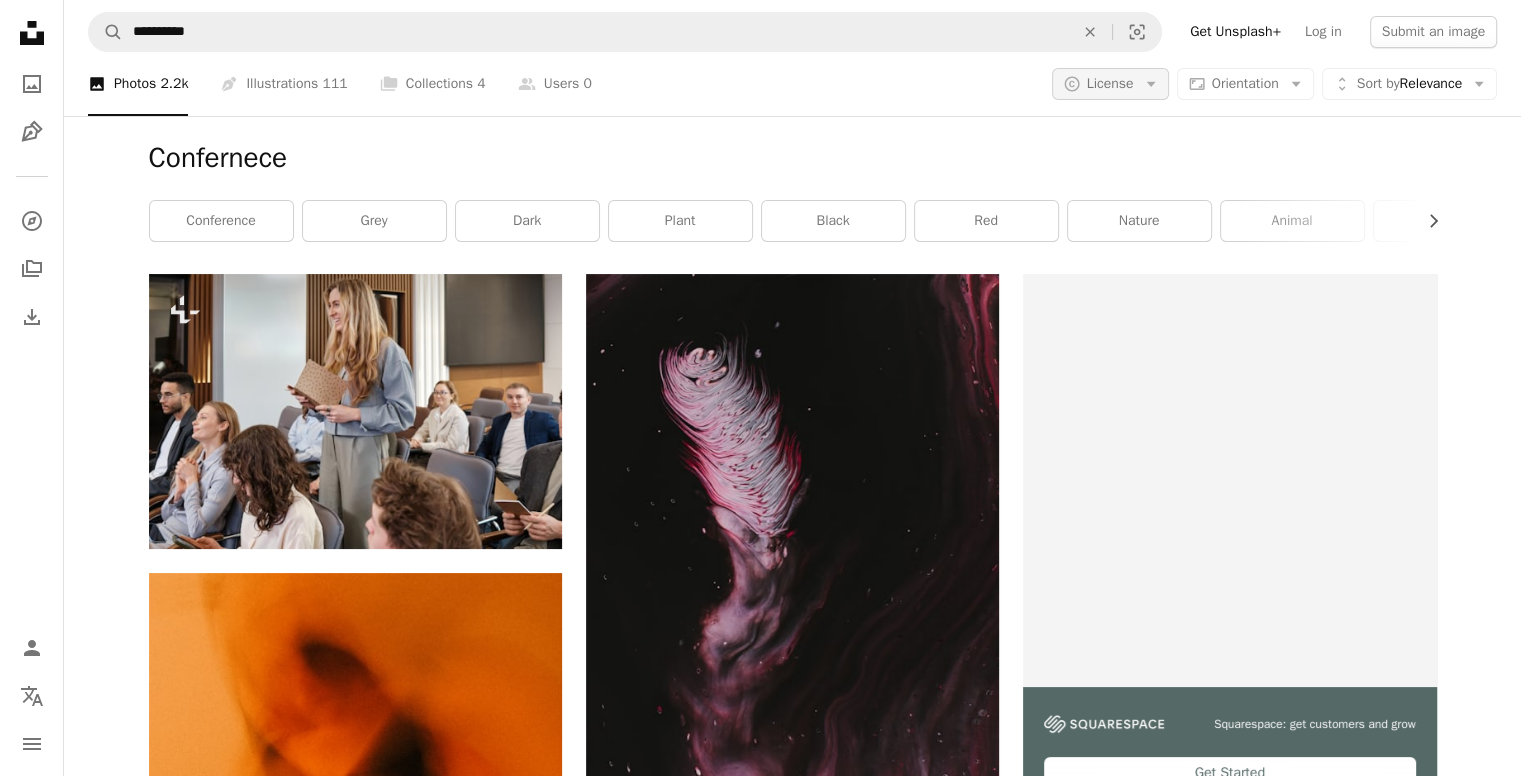 click on "License" at bounding box center (1110, 83) 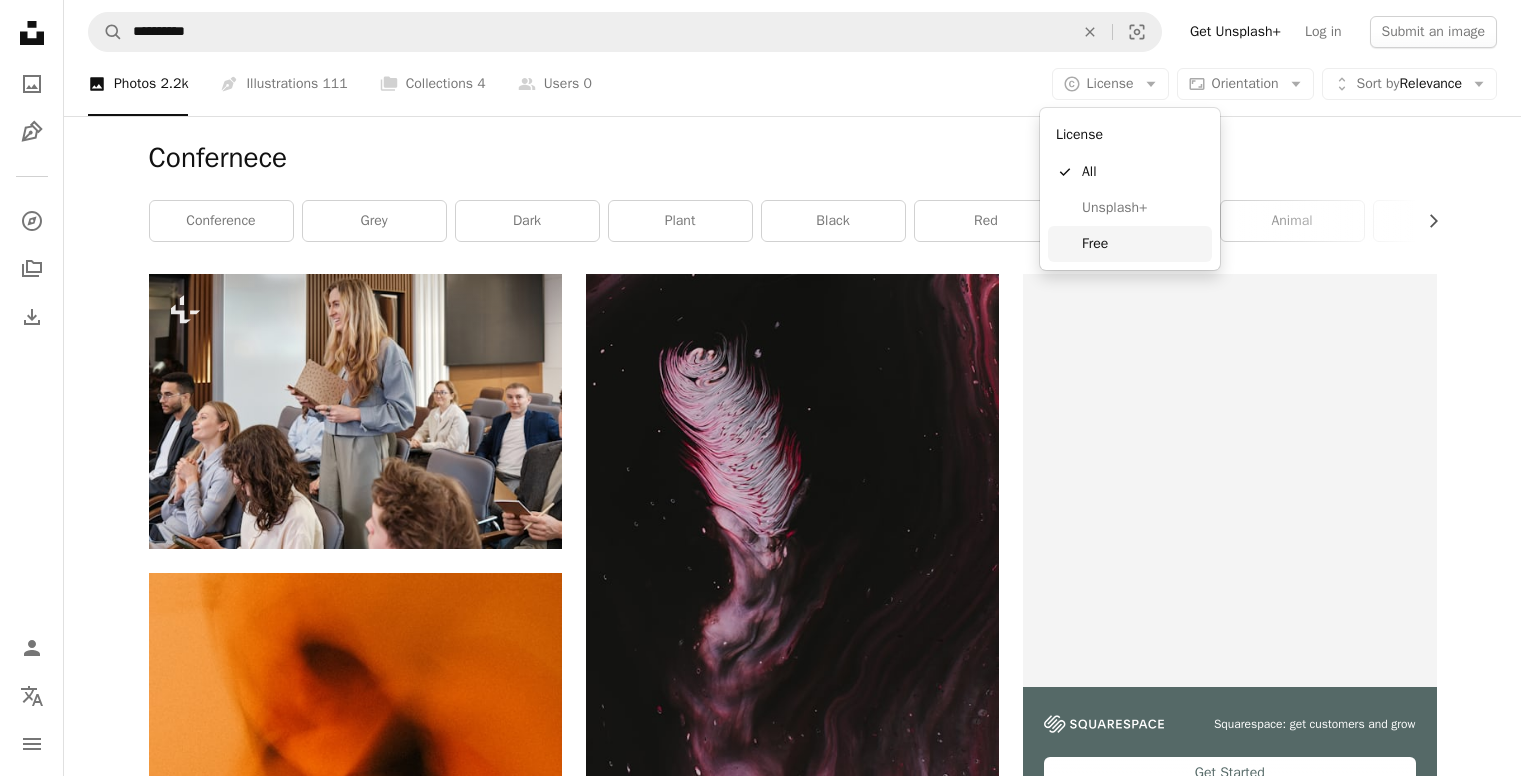 click on "Free" at bounding box center (1143, 244) 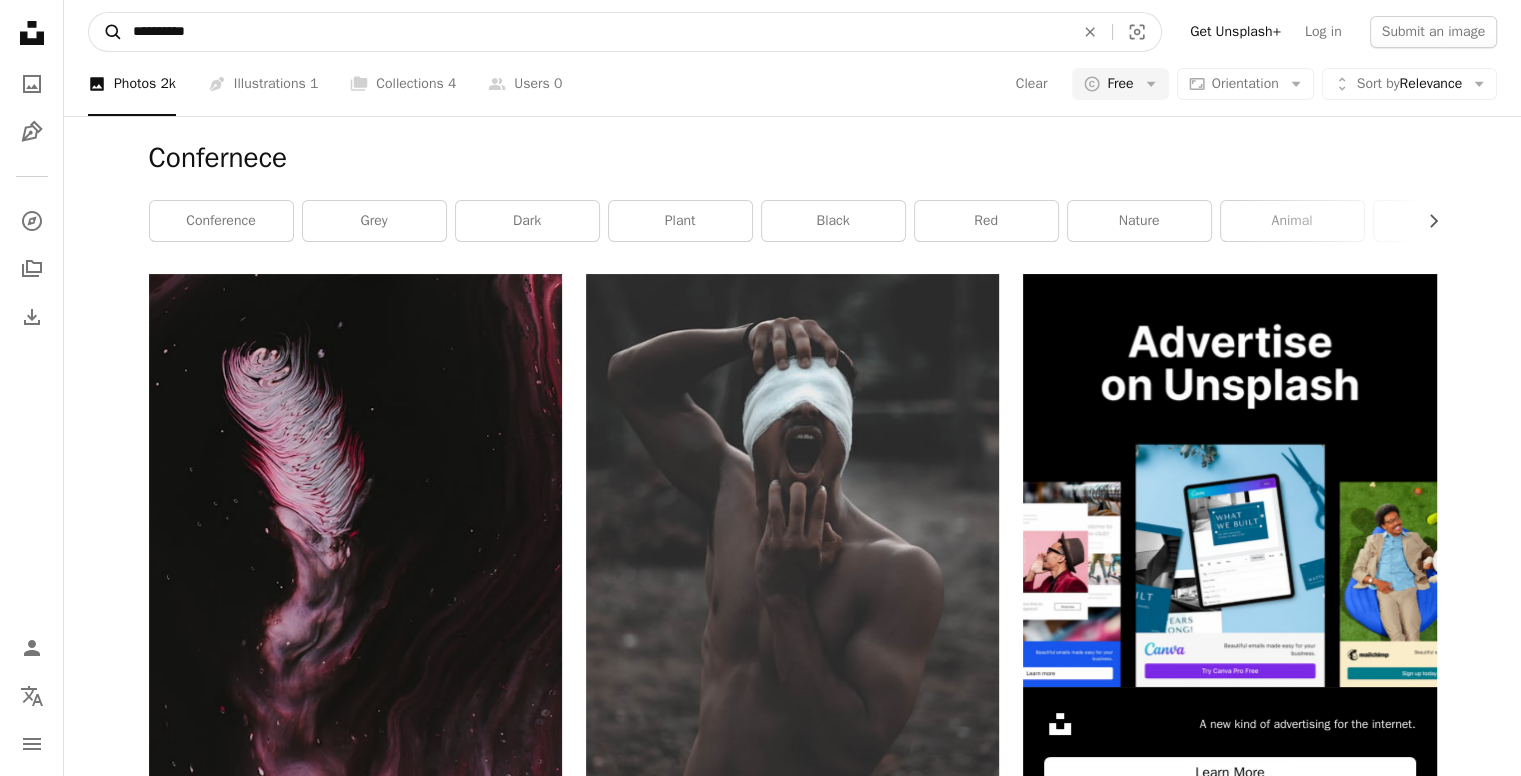 drag, startPoint x: 292, startPoint y: 28, endPoint x: 105, endPoint y: 25, distance: 187.02406 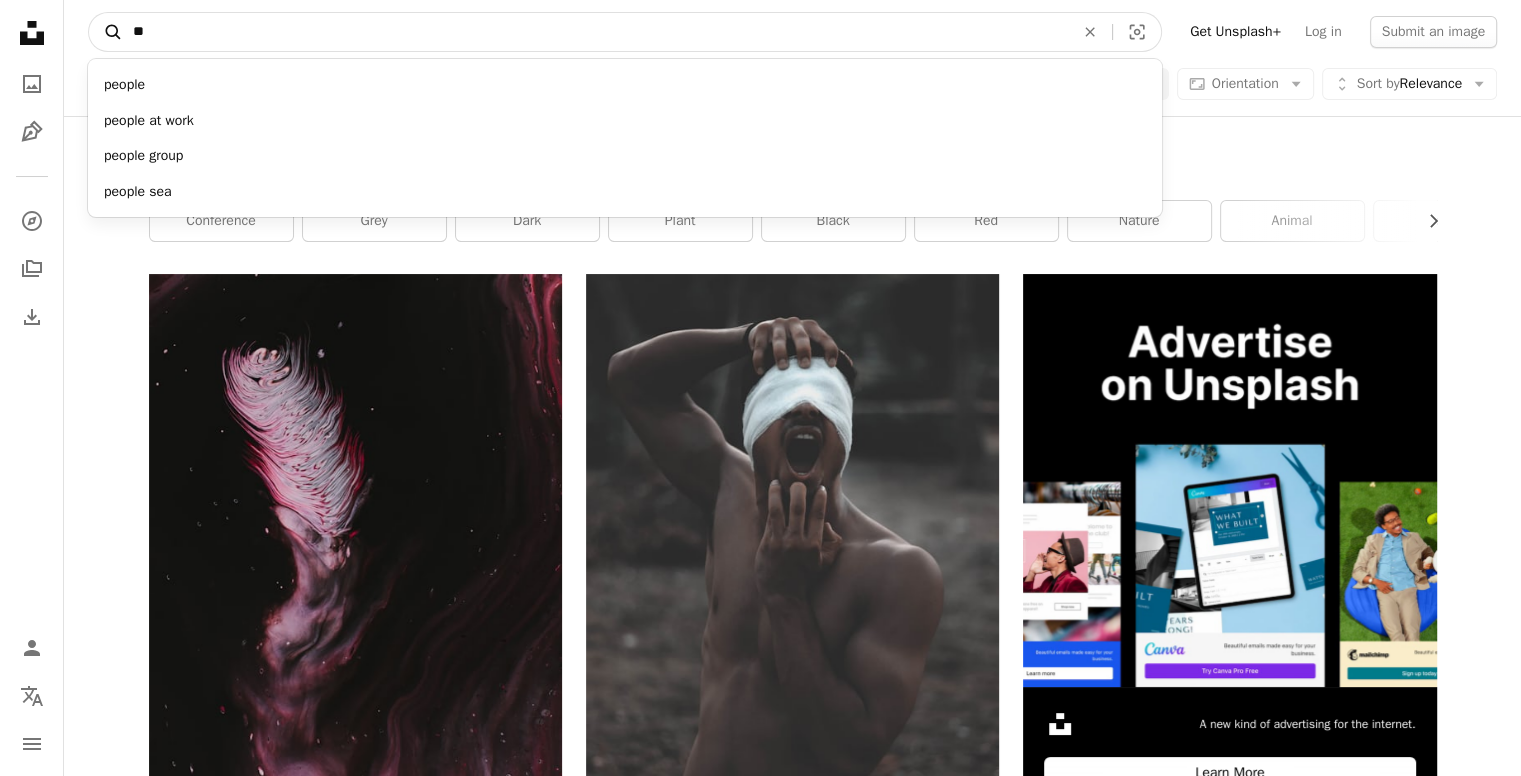 type on "*" 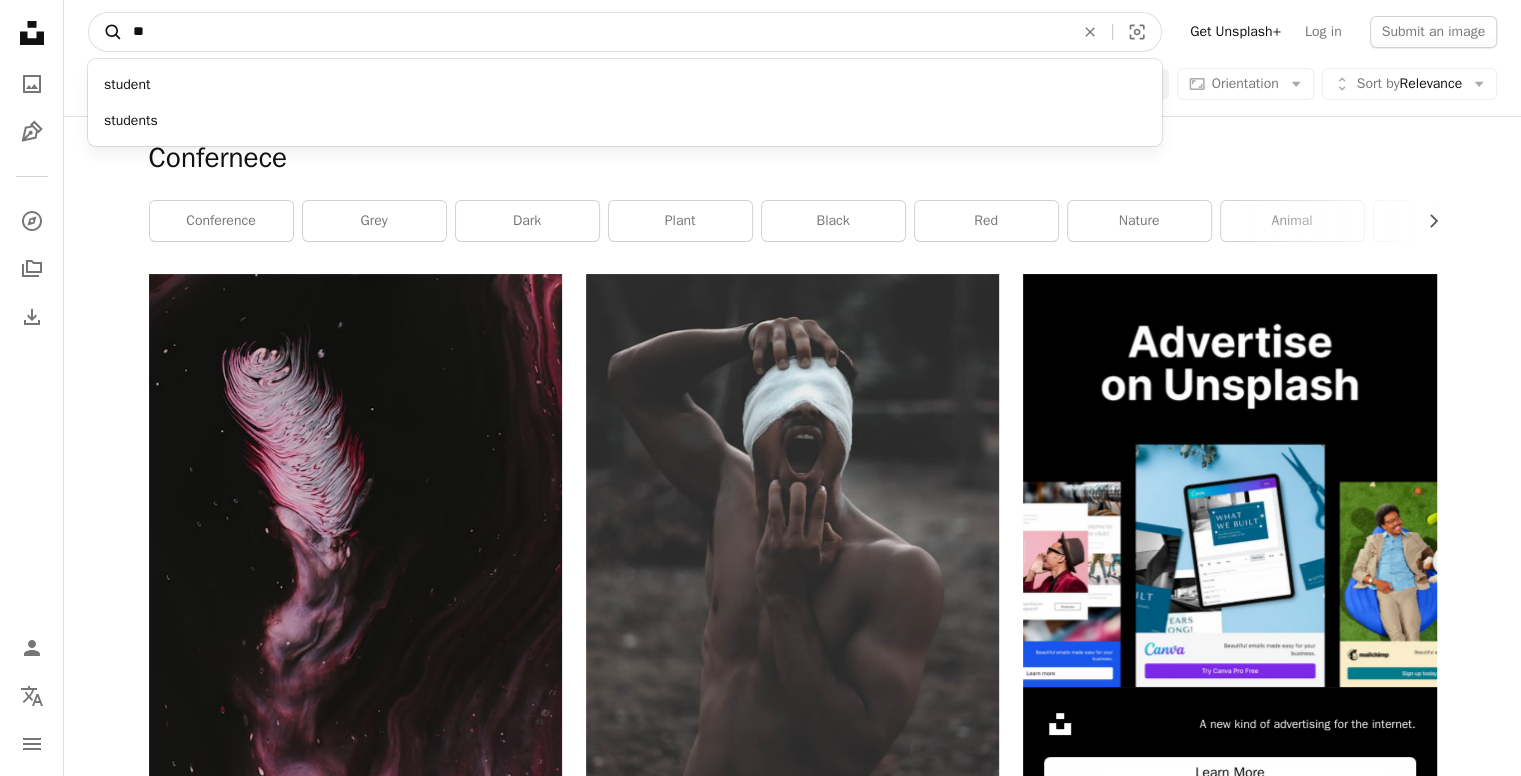 type on "*" 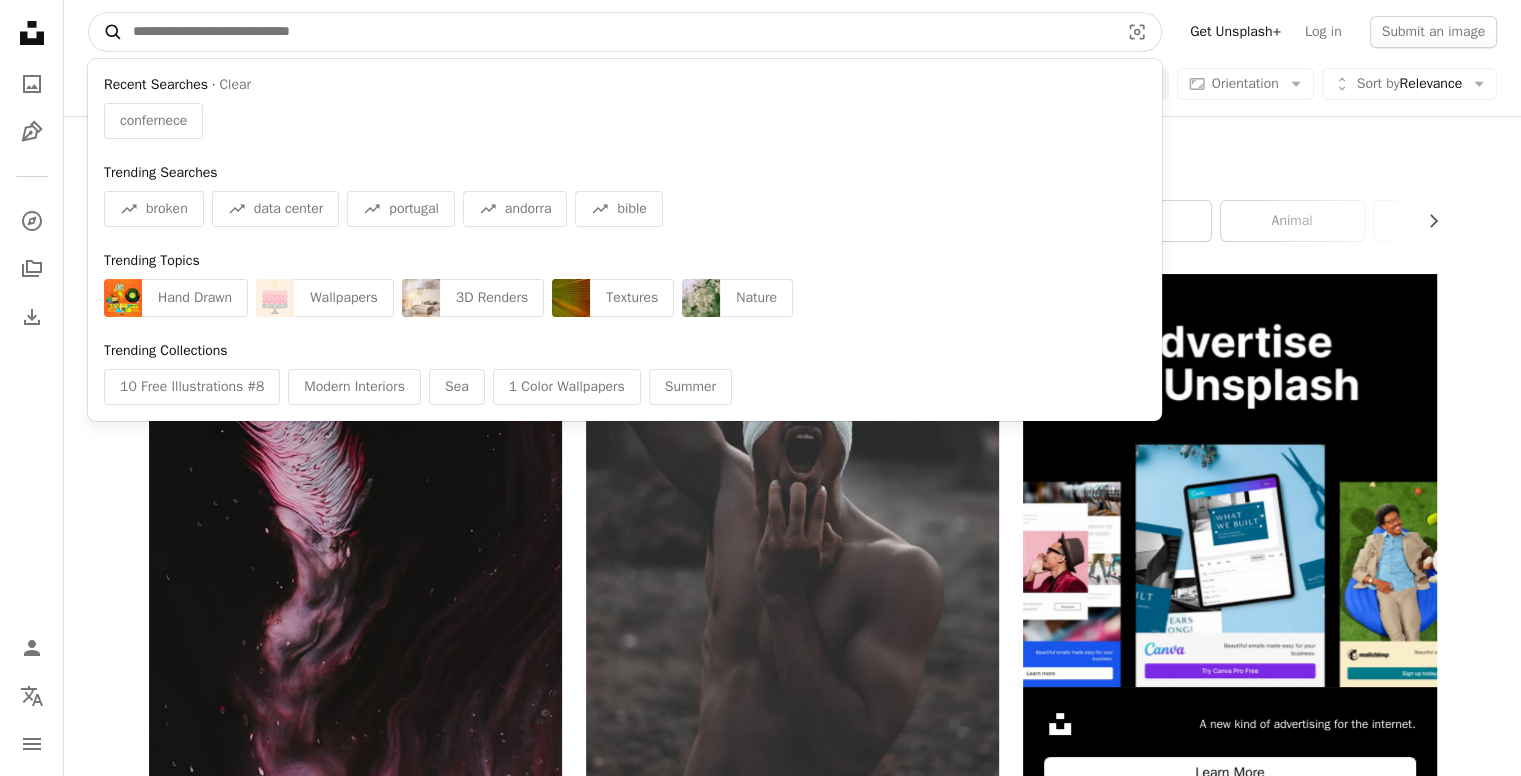 type on "*" 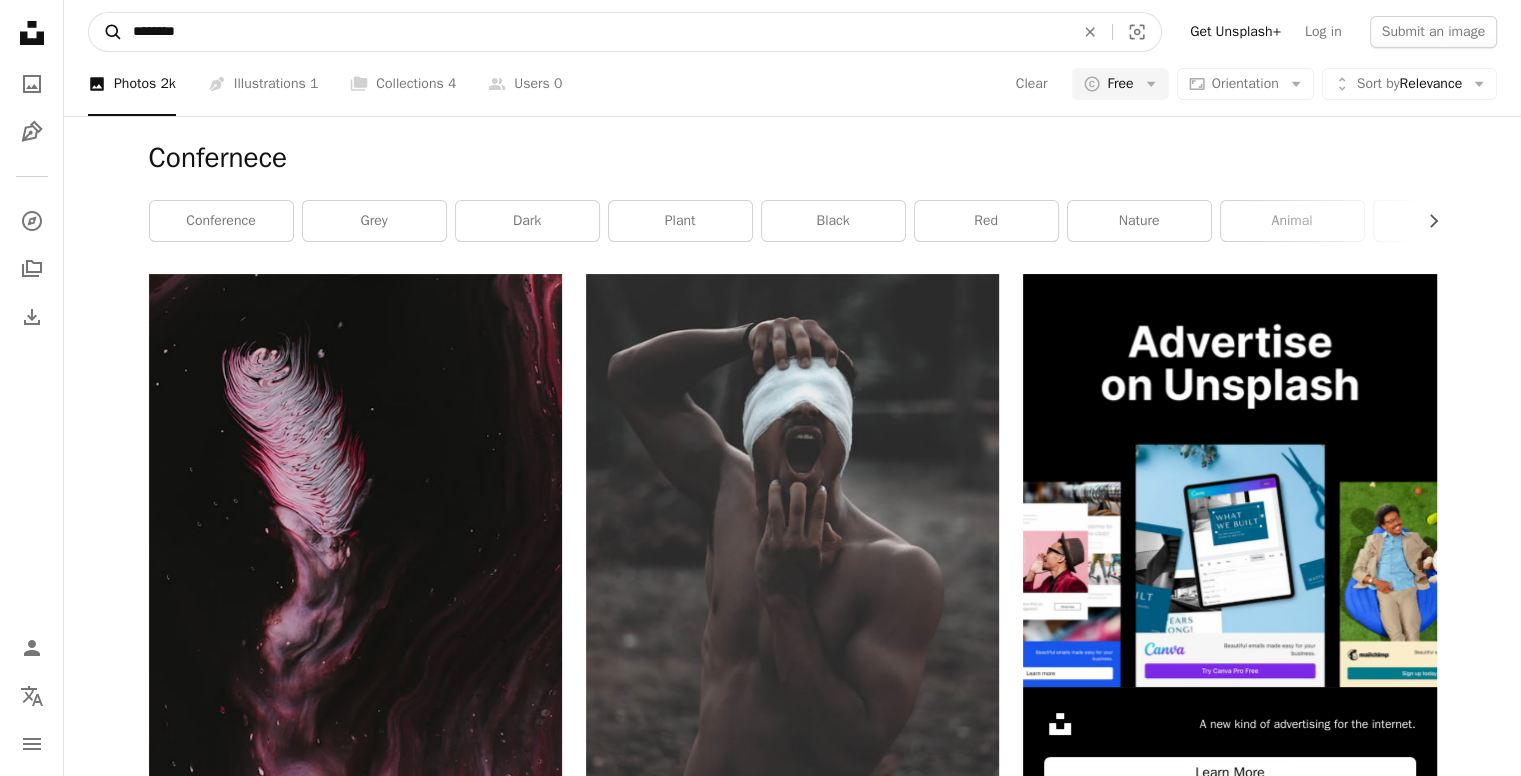 type on "********" 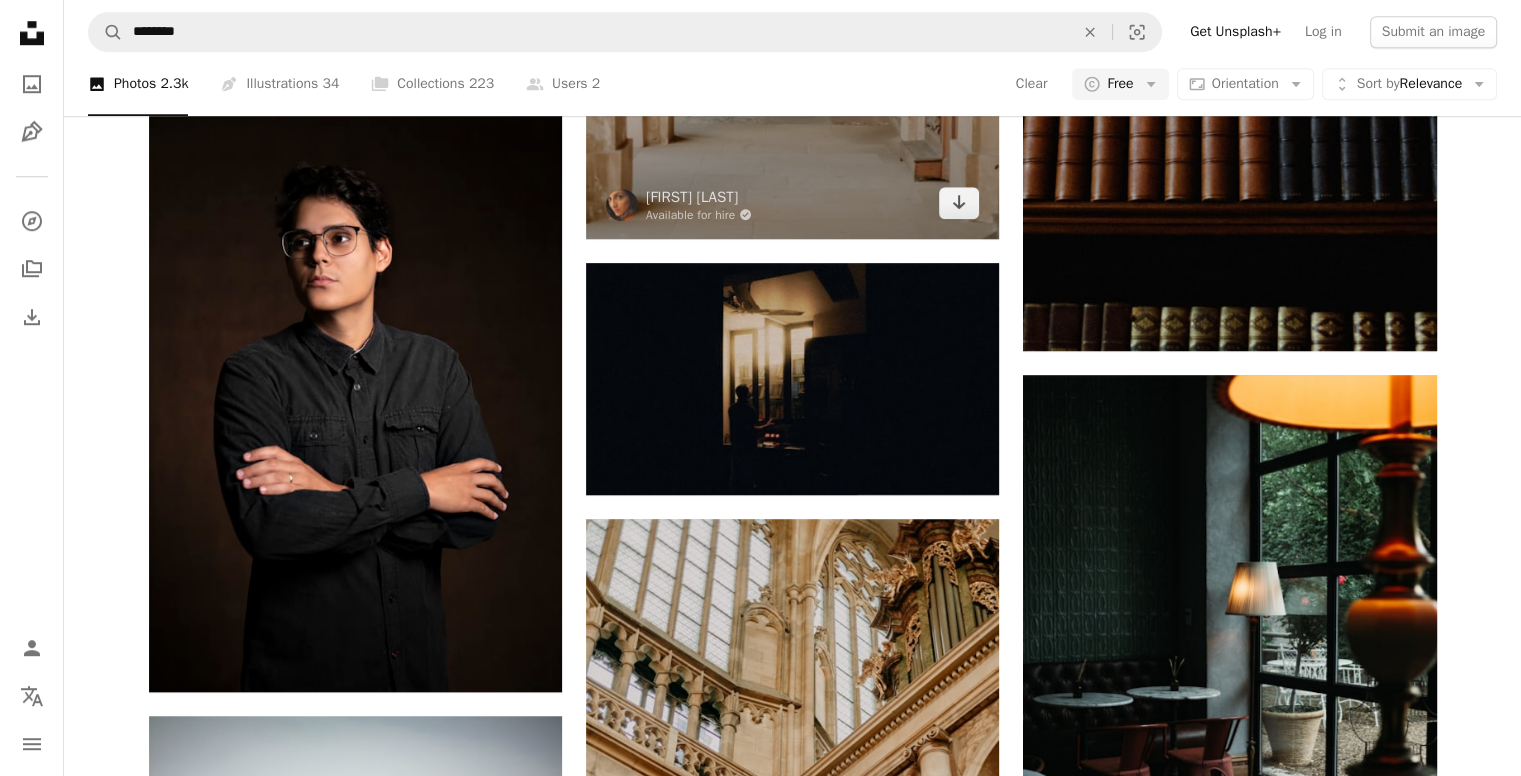 scroll, scrollTop: 1600, scrollLeft: 0, axis: vertical 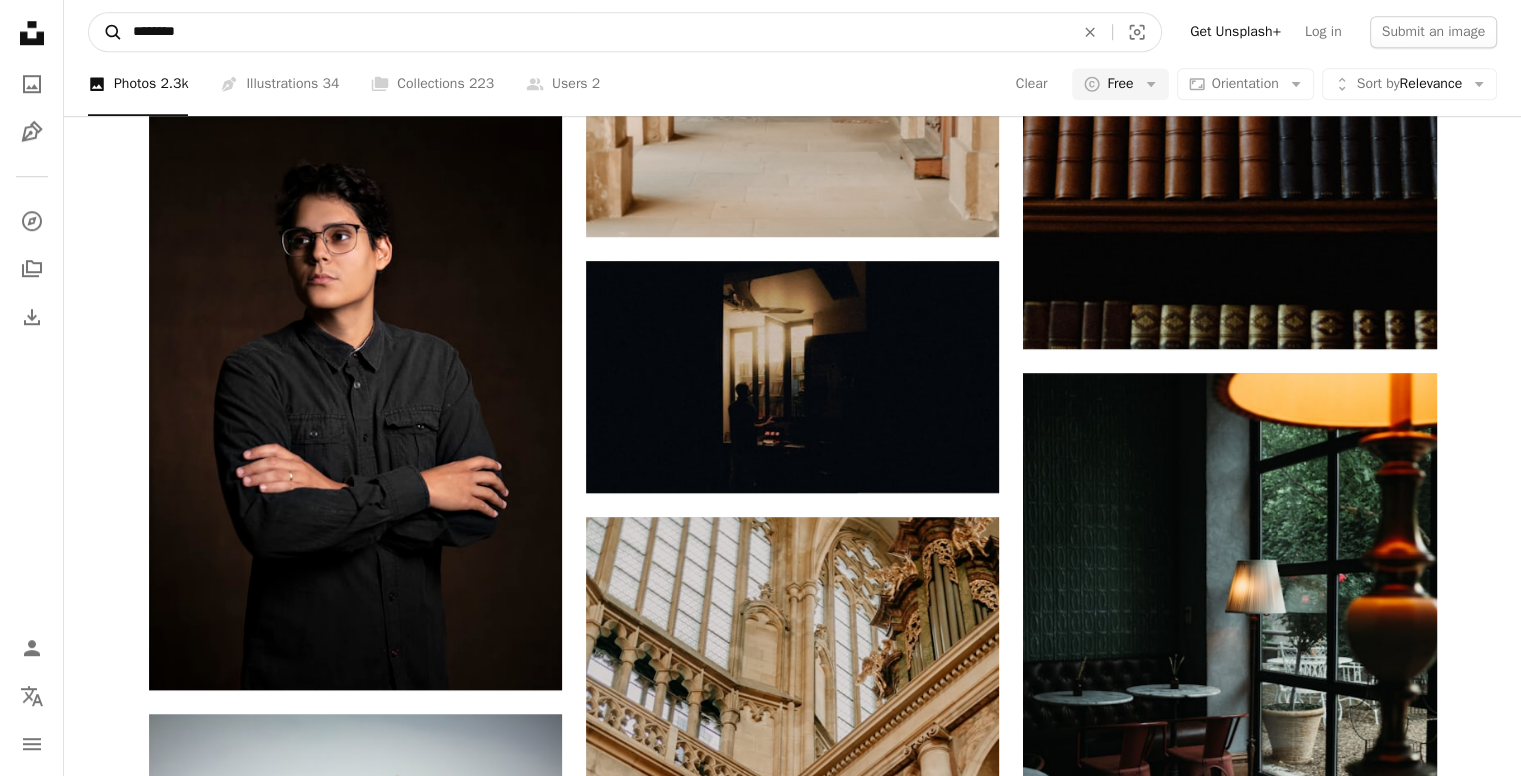 drag, startPoint x: 243, startPoint y: 28, endPoint x: 107, endPoint y: 25, distance: 136.03308 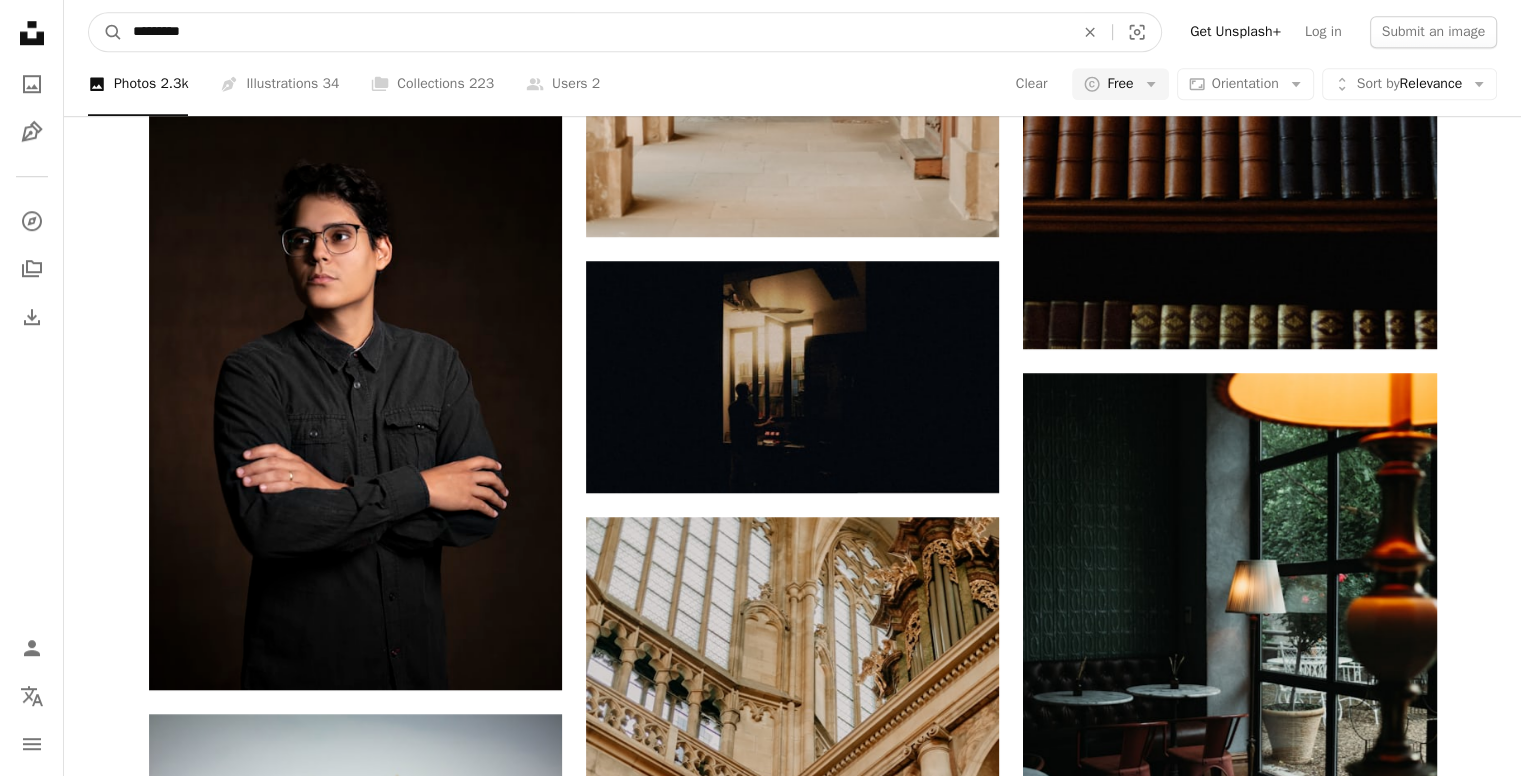 type on "**********" 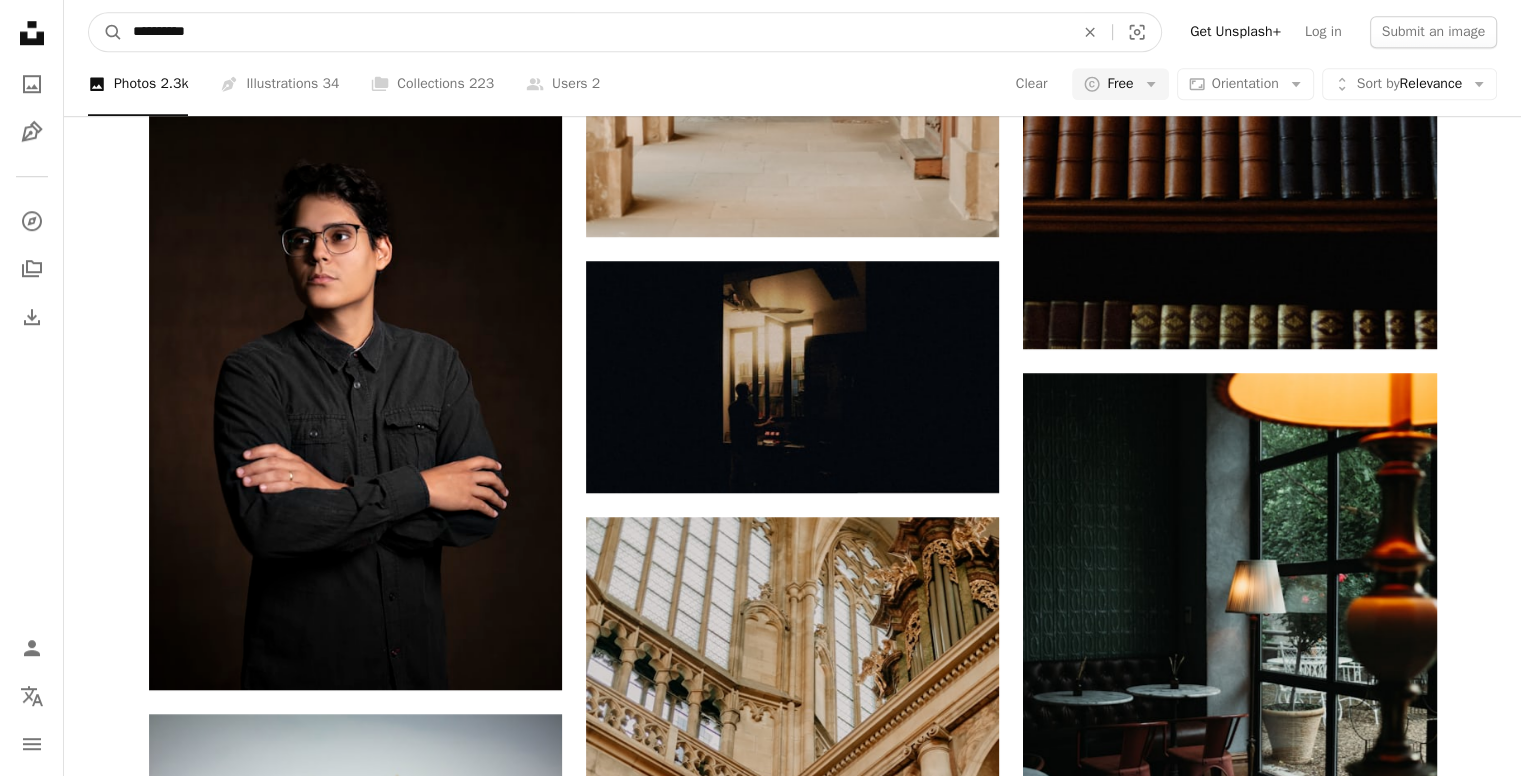 click on "A magnifying glass" at bounding box center (106, 32) 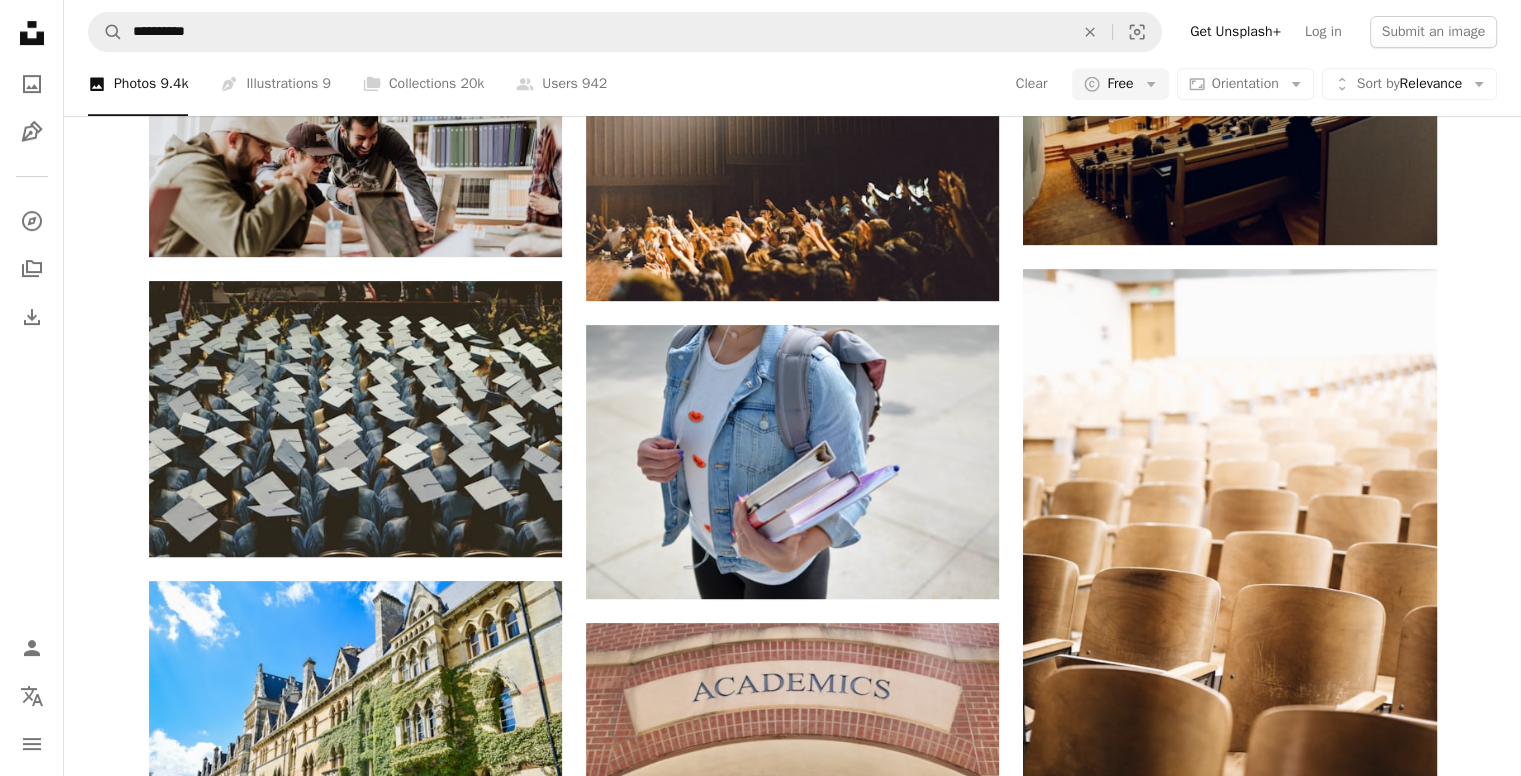 scroll, scrollTop: 800, scrollLeft: 0, axis: vertical 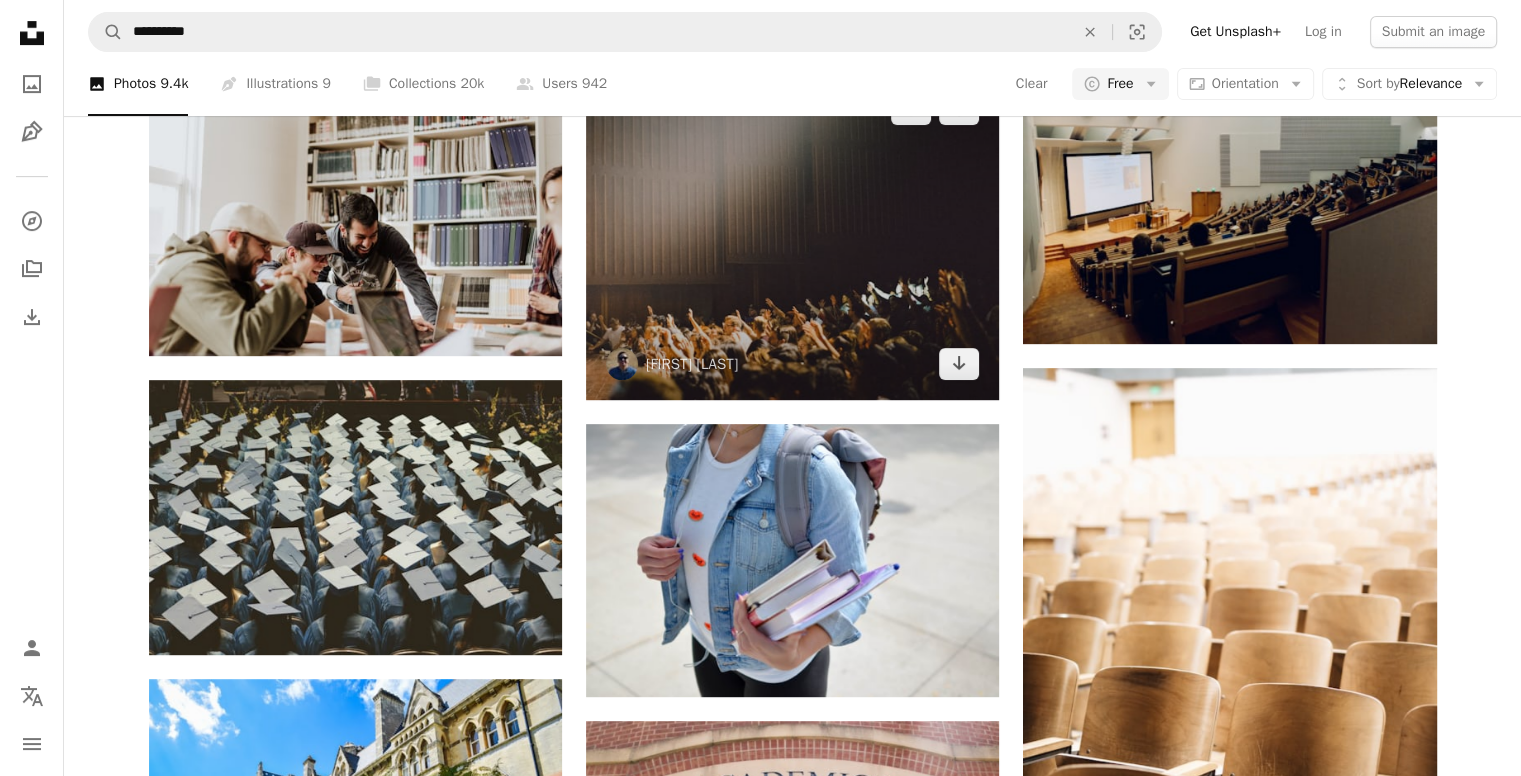 click at bounding box center (792, 236) 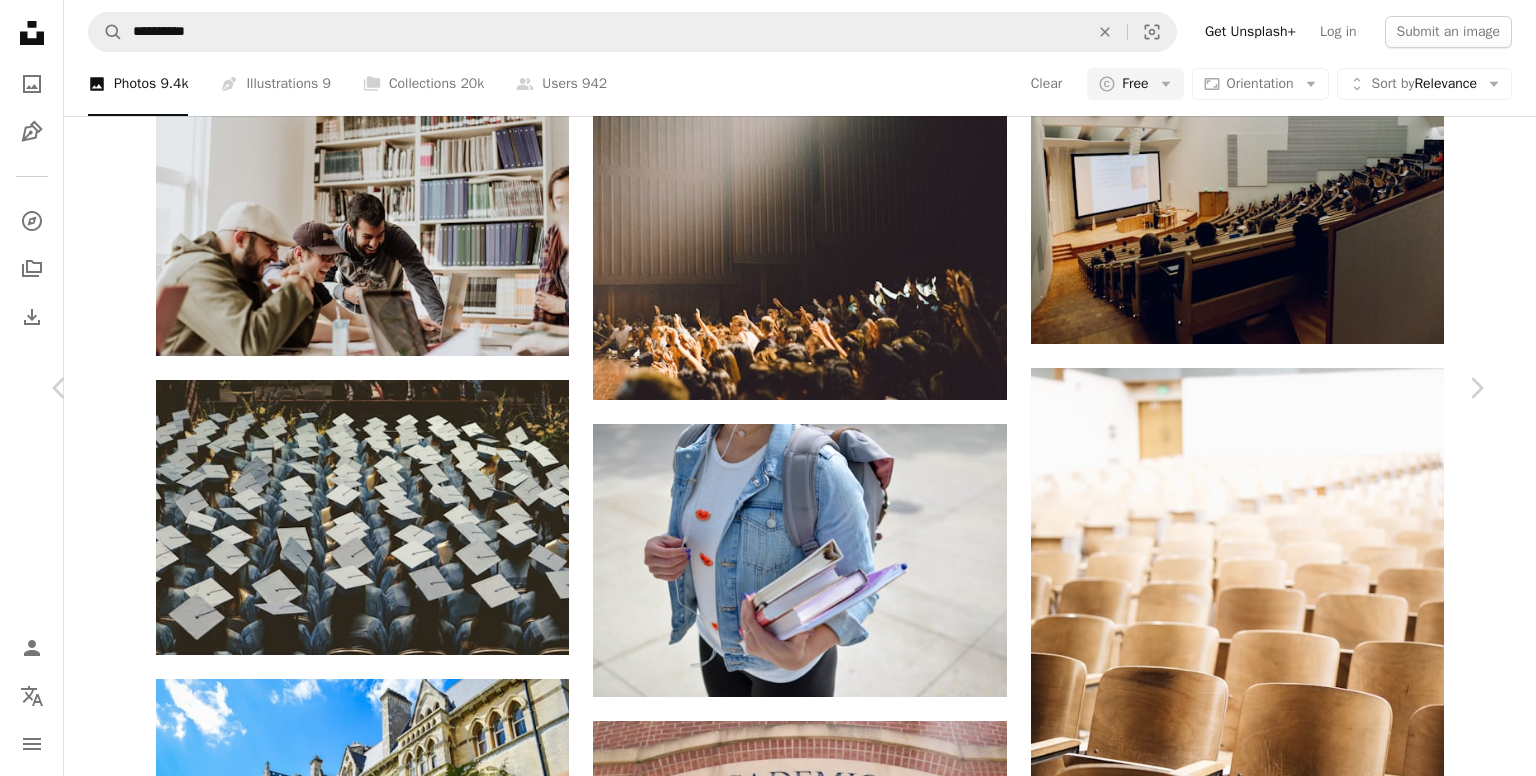 click on "[FIRST] [LAST] A woman standing in front of a group of people photo – Education Image on Unsplash [FIRST] [LAST] [FIRST] A heart A plus sign Edit image Plus sign for Unsplash+ Download free Chevron down Zoom in Views 53,080,633 Downloads 366,102 Featured in Photos A forward-right arrow Share Info icon Info More Actions A map marker [CITY], [COUNTRY] Calendar outlined Published on October 24, 2016 Safety Free to use under the Unsplash License portrait people light wall hand worship concert crowd indoor god together theater praise event wallpaper gig raise corrugated background business human Free images Browse premium related images on iStock | Save 20% with code UNSPLASH20 View more on iStock ↗ Related images A heart A plus sign [FIRST] [LAST] Available for hire A checkmark inside of a circle Arrow pointing down A heart A plus sign [FIRST] [LAST] Arrow pointing down A heart A plus sign A Friend Arrow pointing down Plus sign for Unsplash+ A heart A plus sign [FIRST] [LAST] For Unsplash+ A lock Download Plus sign for Unsplash+ A heart A plus sign" at bounding box center (768, 4018) 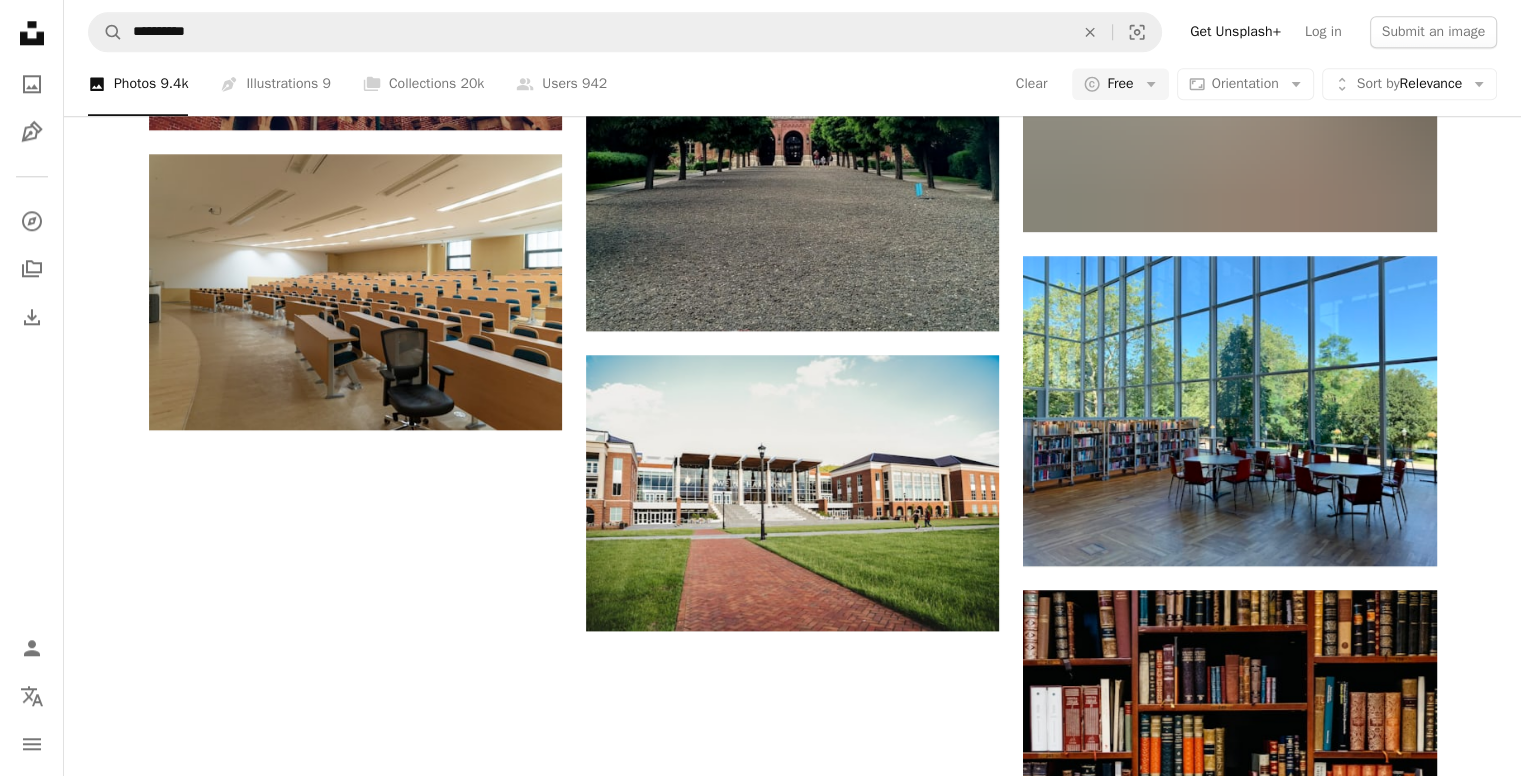 scroll, scrollTop: 2478, scrollLeft: 0, axis: vertical 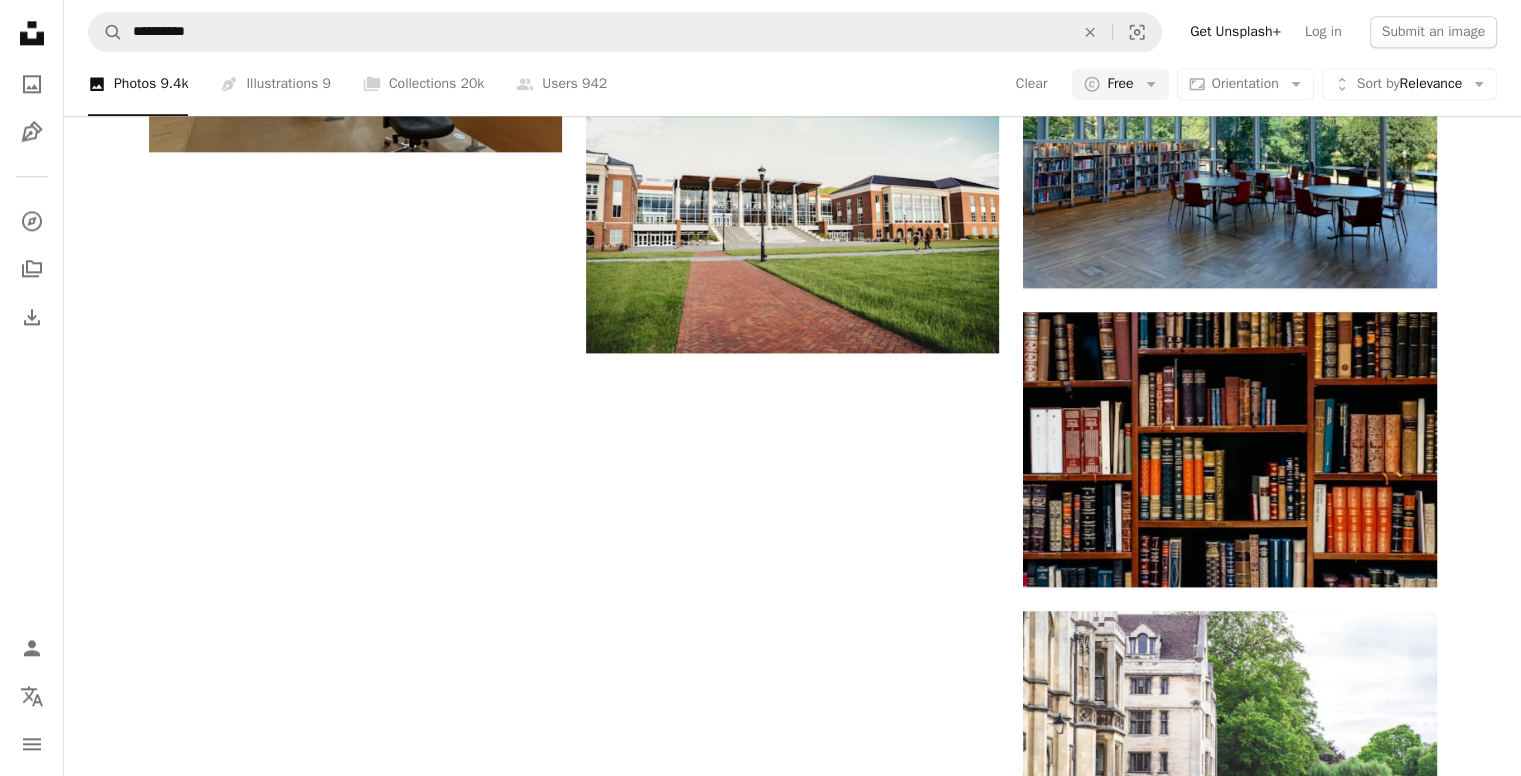 click on "Load more" at bounding box center (793, 1688) 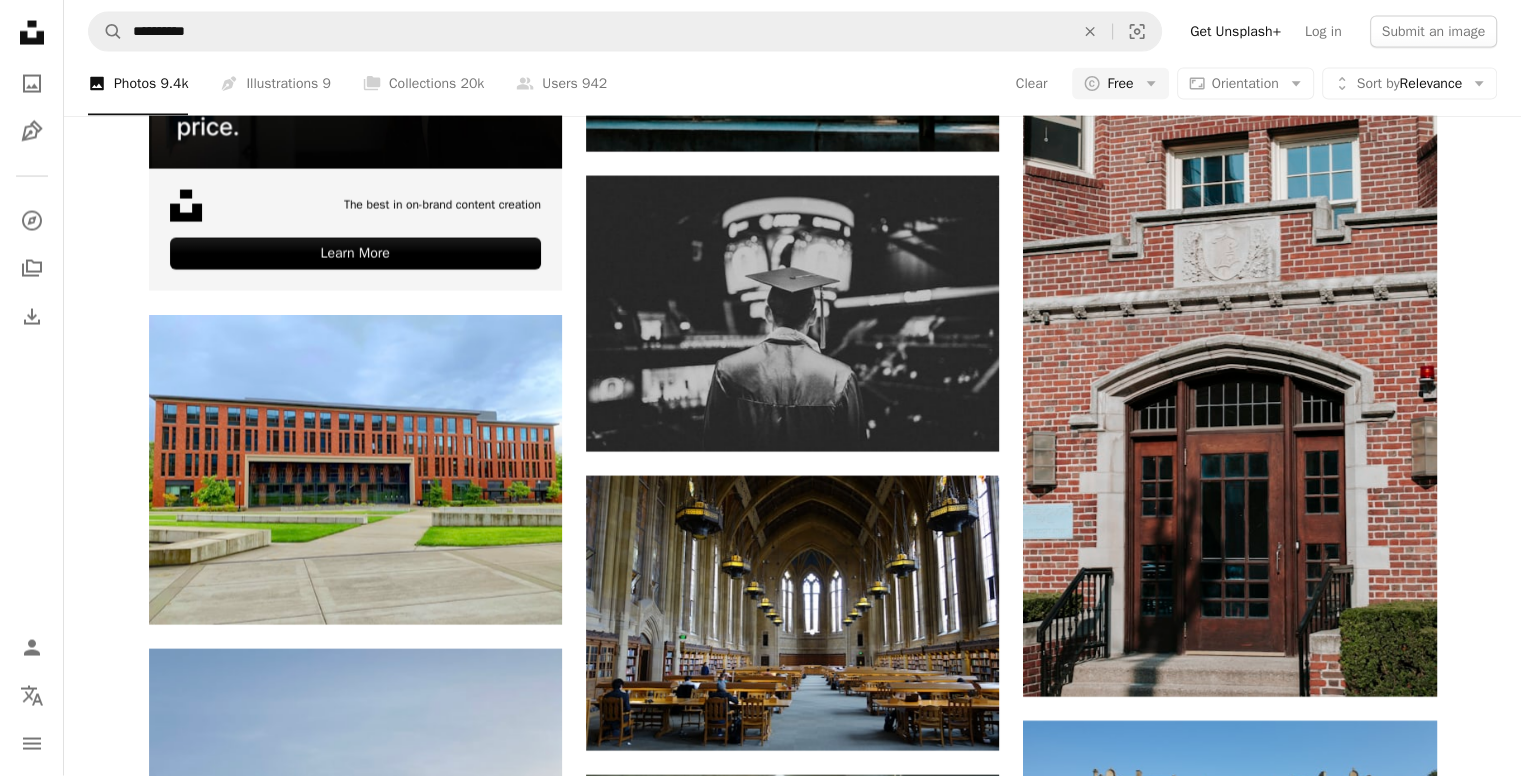 scroll, scrollTop: 4678, scrollLeft: 0, axis: vertical 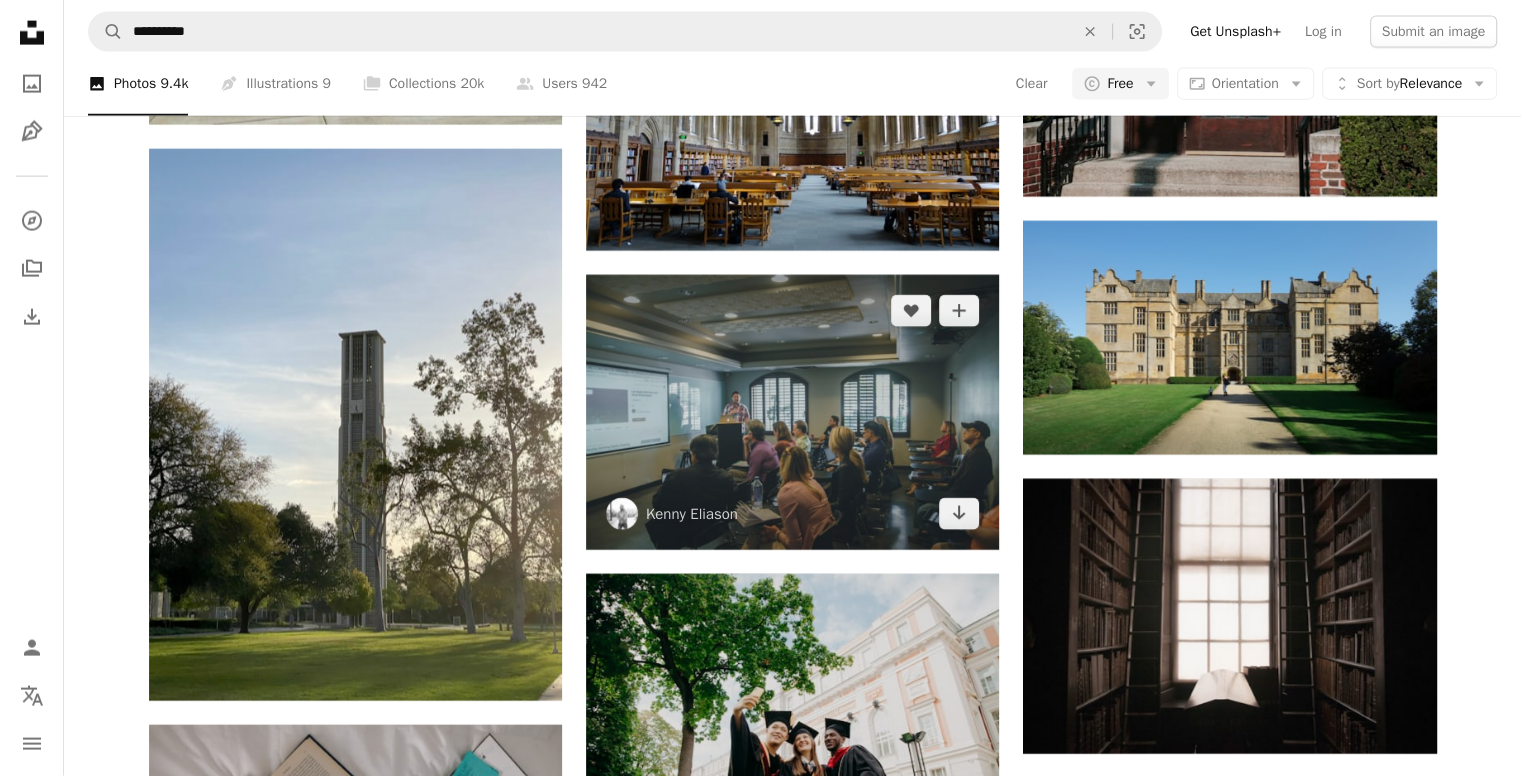 click at bounding box center [792, 412] 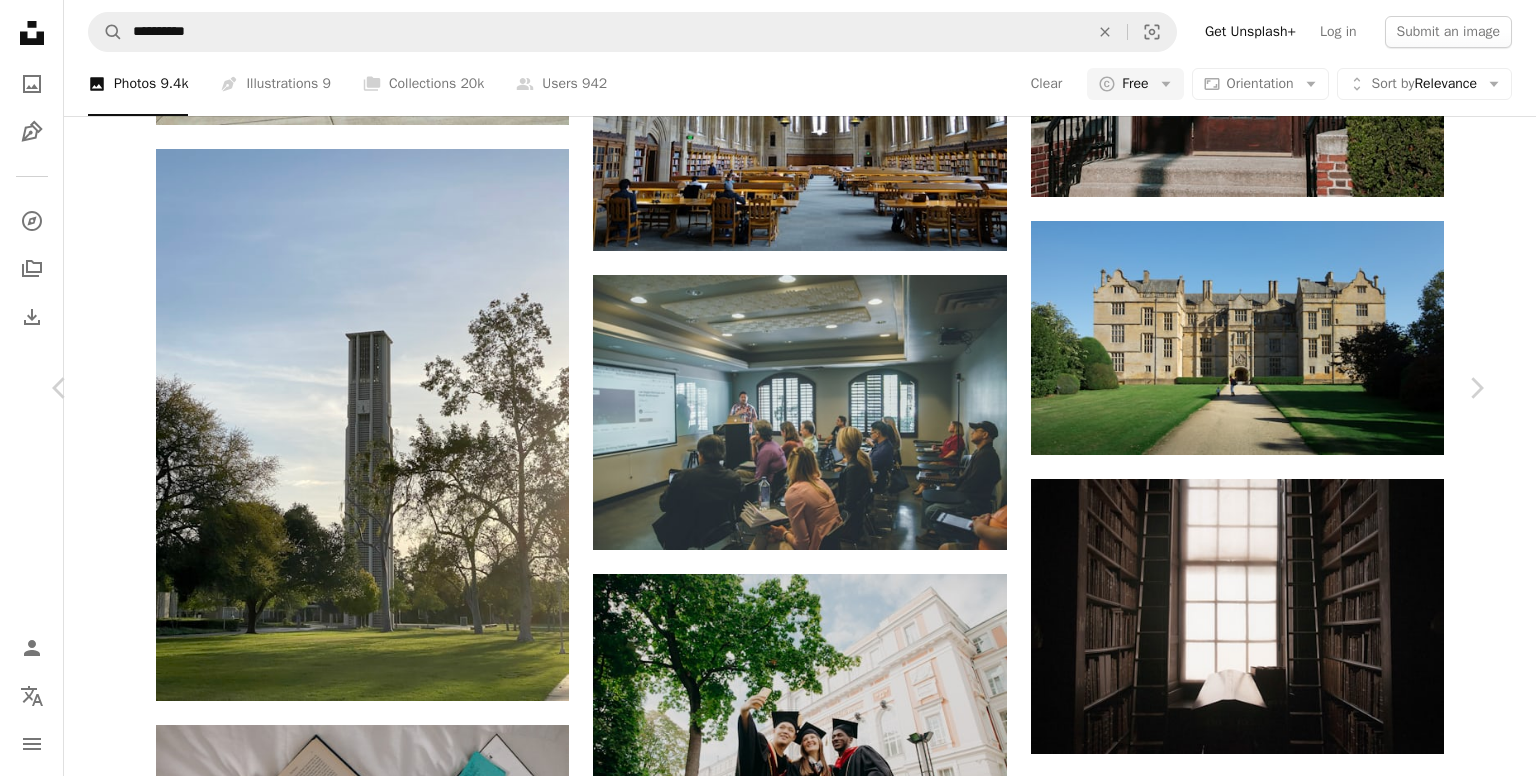 click on "[FIRST] [LAST] heyquilia A heart A plus sign Edit image Plus sign for Unsplash+ Download free Chevron down Zoom in Views 47,473,676 Downloads 477,467 A forward-right arrow Share Info icon Info More Actions listen up yall A map marker NeONBRAND Digital Marketing, [CITY], [COUNTRY] Calendar outlined Published on April 20, 2018 Camera Canon, EOS 7D Safety Free to use under the Unsplash License business building space people blue education pink learning hair crowd screen audience business owner projector class room meetup pitching blond meetups human Backgrounds Browse premium related images on iStock | Save 20% with code UNSPLASH20 View more on iStock ↗ Related images A heart A plus sign [FIRST] [LAST] 🇨🇦 Arrow pointing down A heart A plus sign Kvnga Available for hire A checkmark inside of a circle Arrow pointing down A heart A plus sign Redd Francisco Arrow pointing down A heart A plus sign David Veksler Available for hire Arrow pointing down For" at bounding box center (768, 4758) 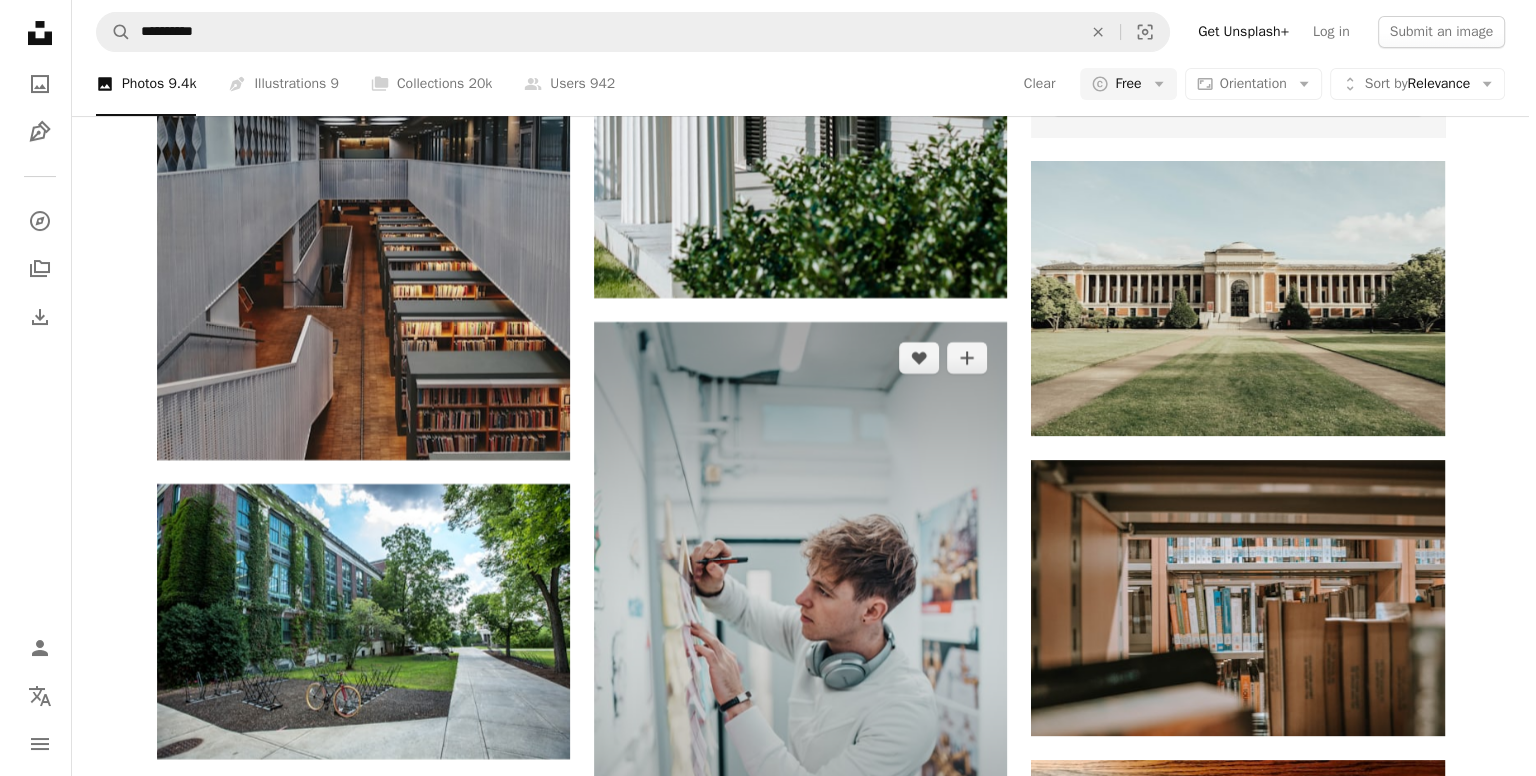 scroll, scrollTop: 8078, scrollLeft: 0, axis: vertical 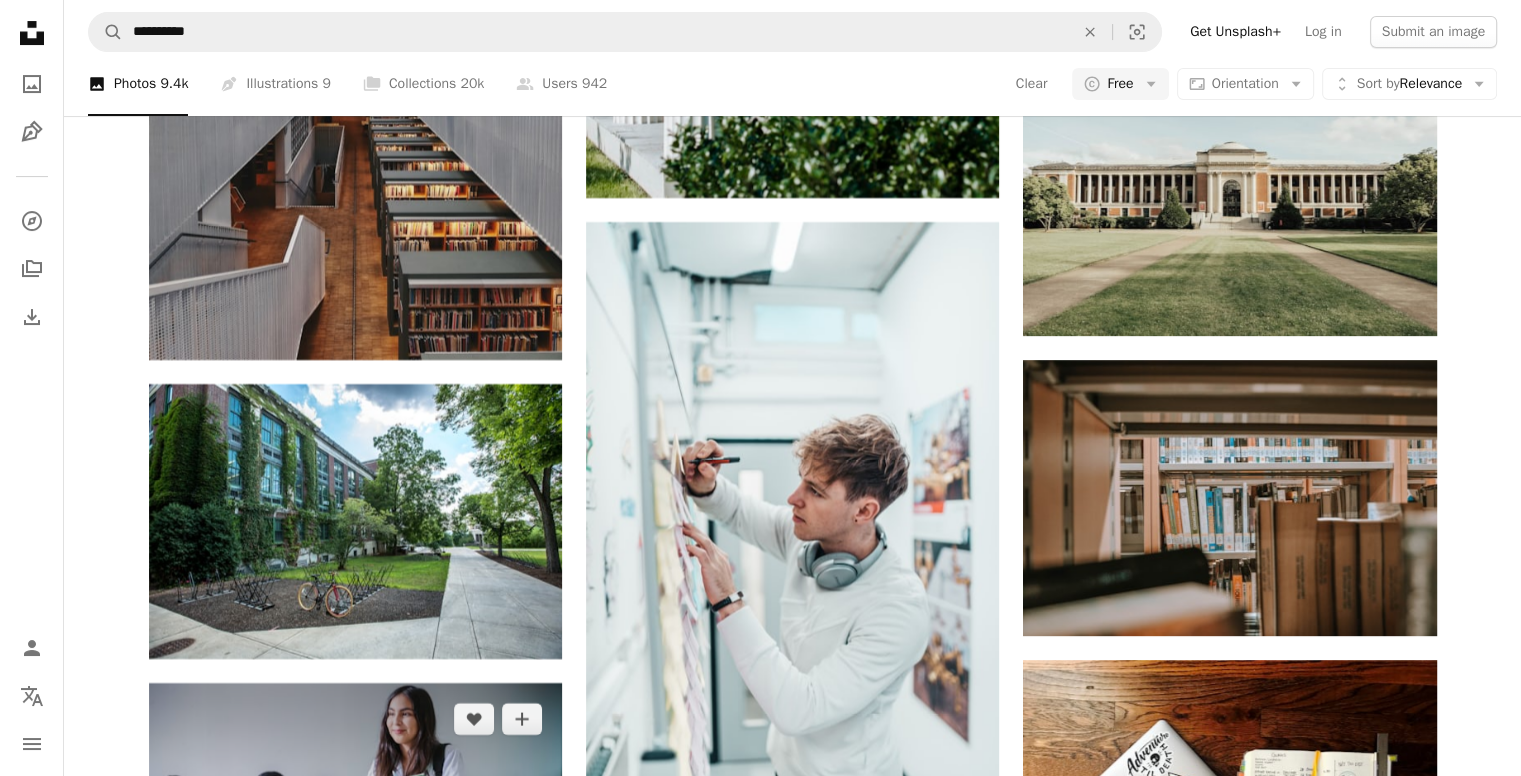 click at bounding box center [355, 820] 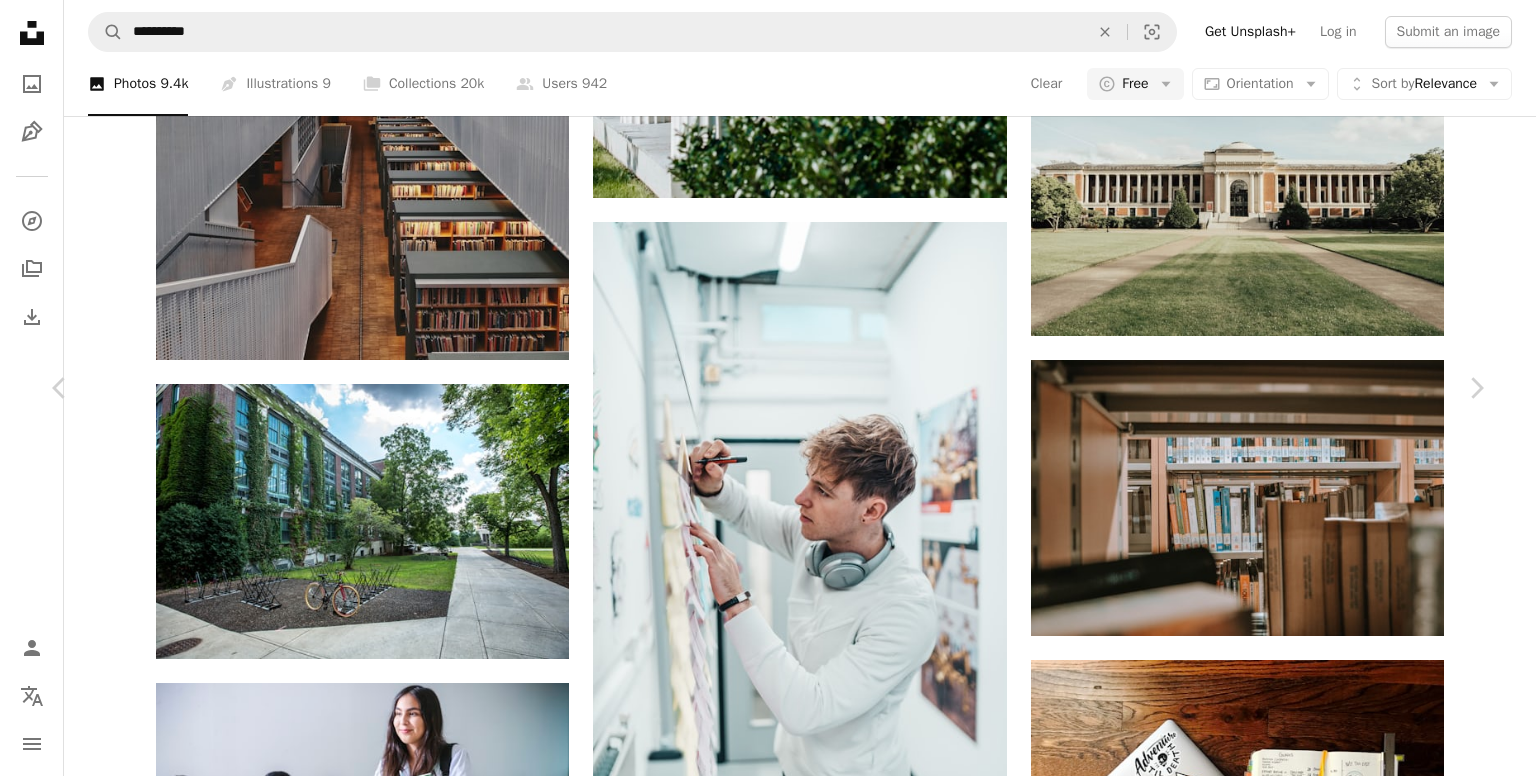 click on "Download free" at bounding box center (1287, 6503) 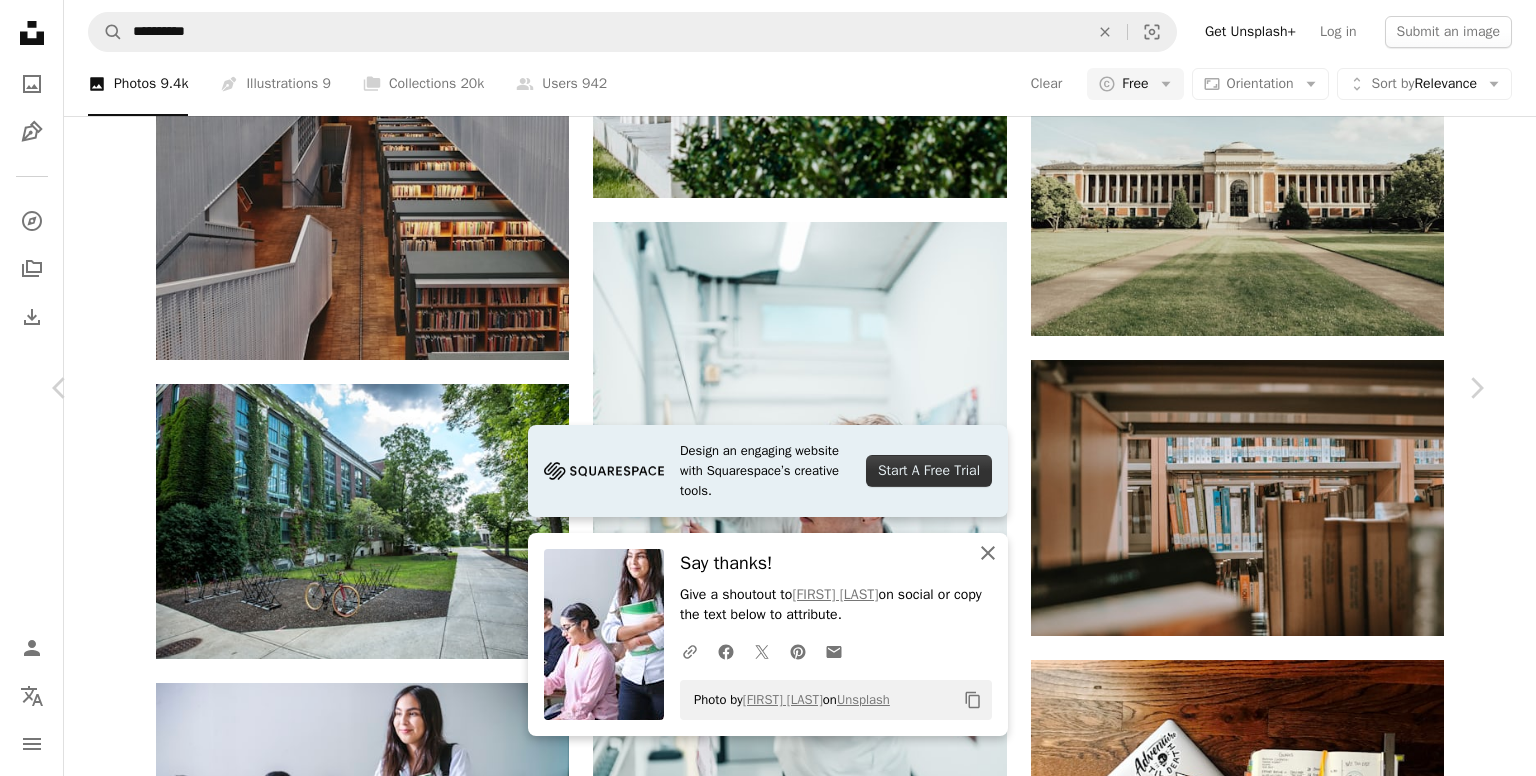 click 